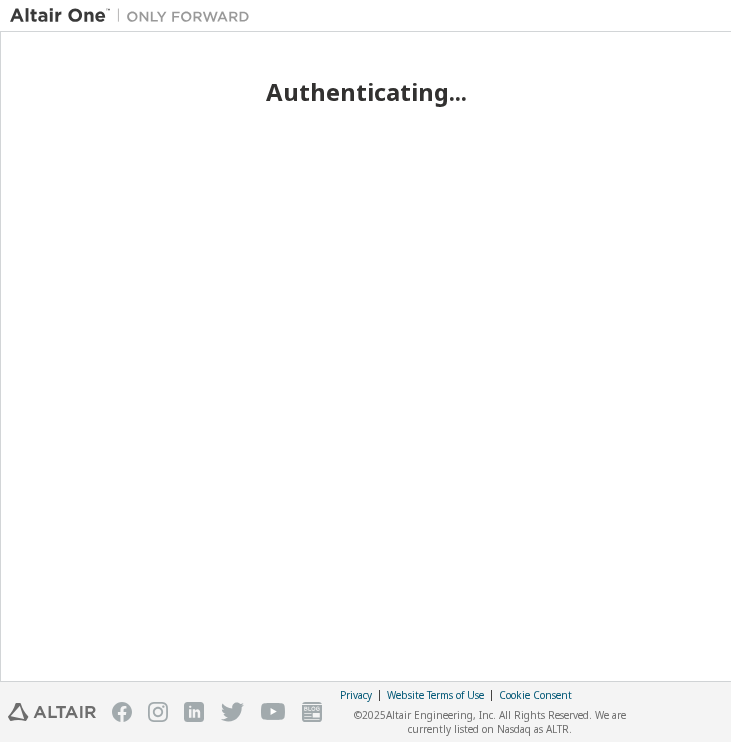 scroll, scrollTop: 0, scrollLeft: 0, axis: both 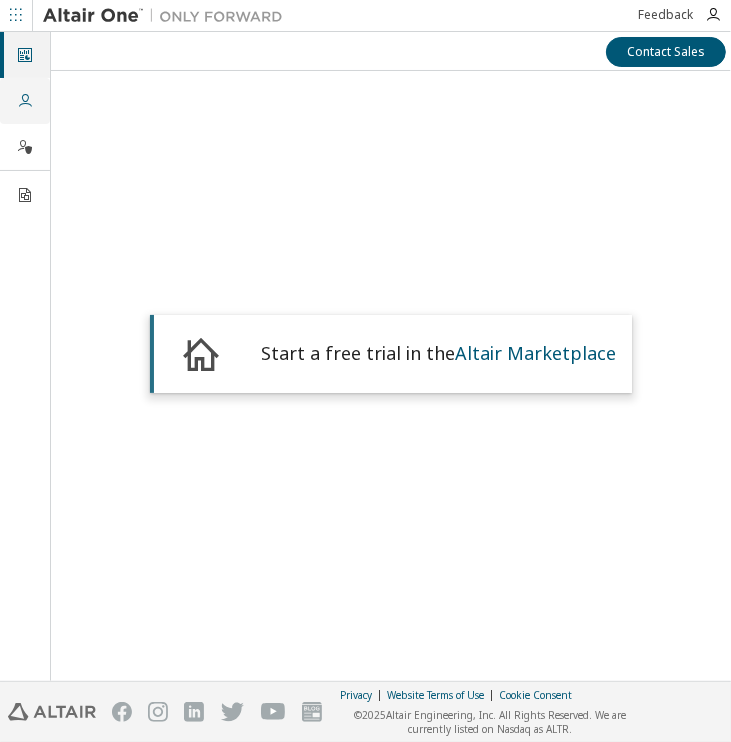 click at bounding box center [25, 101] 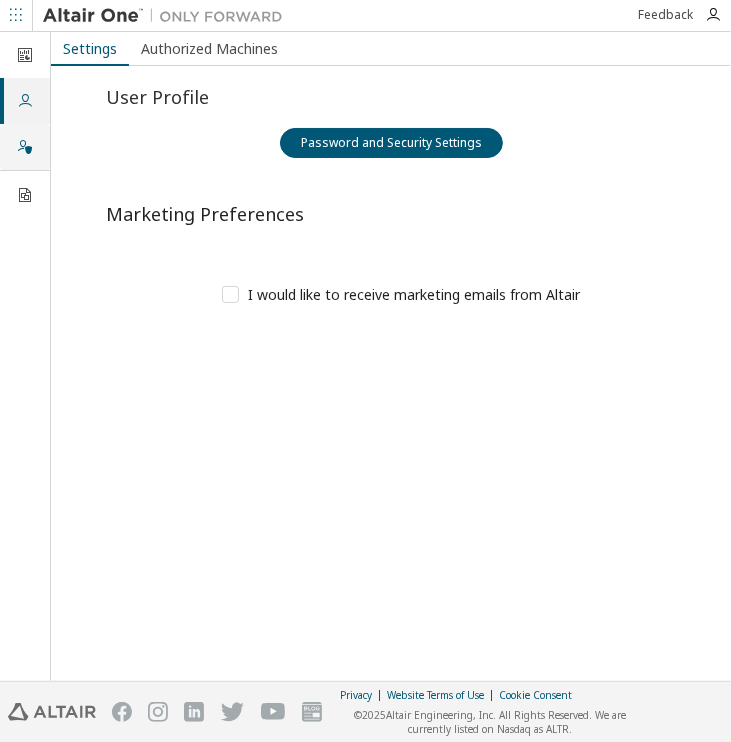 click on "Company Profile" at bounding box center (25, 147) 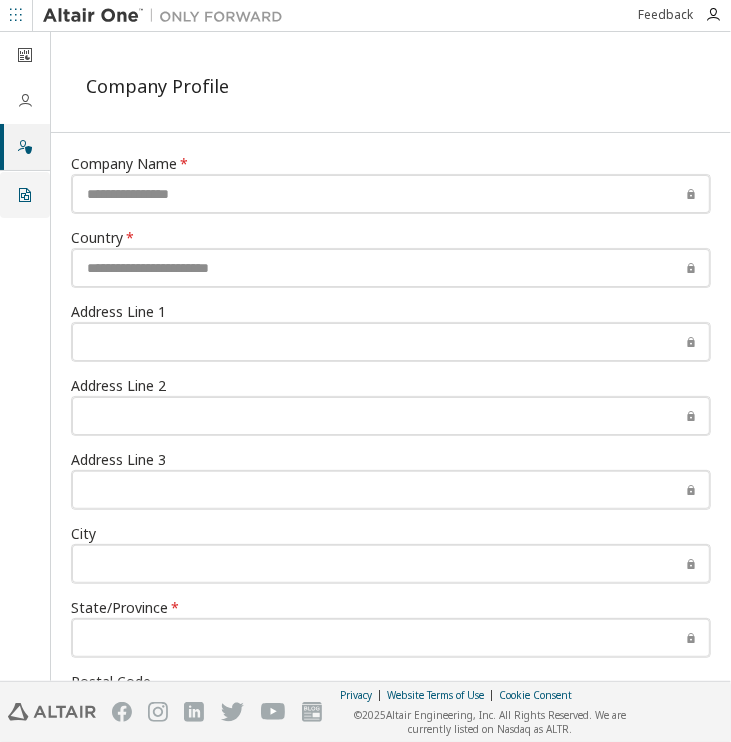 click at bounding box center [25, 195] 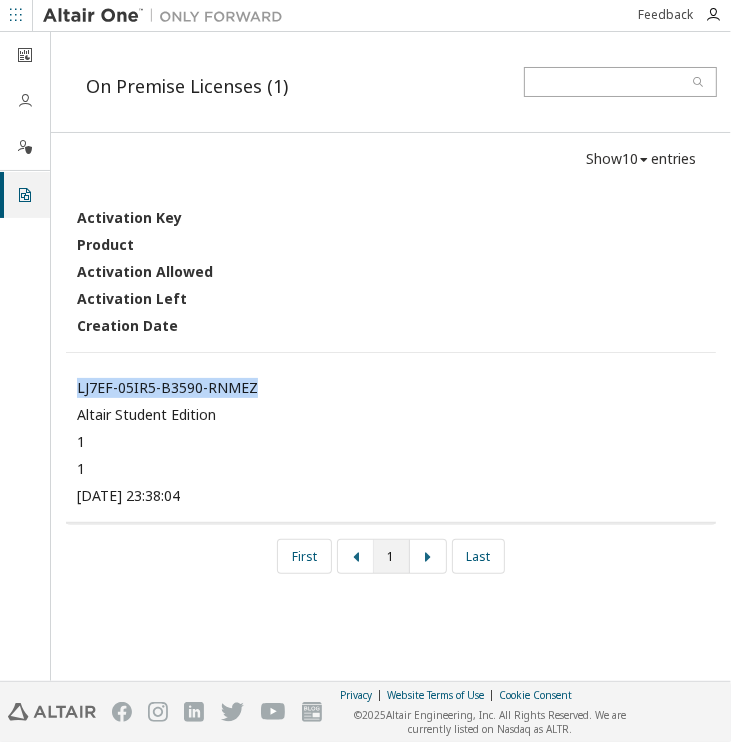 drag, startPoint x: 72, startPoint y: 383, endPoint x: 268, endPoint y: 390, distance: 196.12495 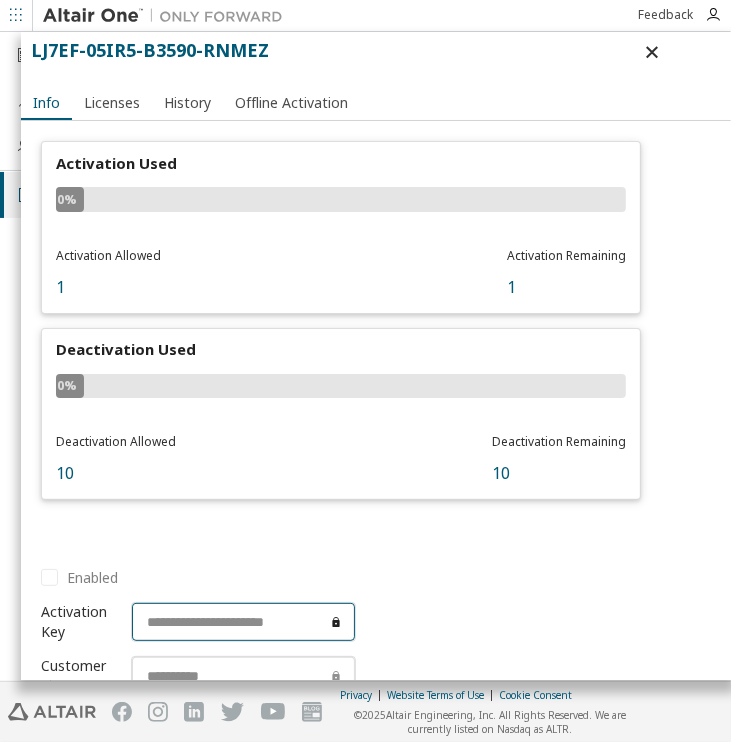 drag, startPoint x: 54, startPoint y: 656, endPoint x: 237, endPoint y: 665, distance: 183.22118 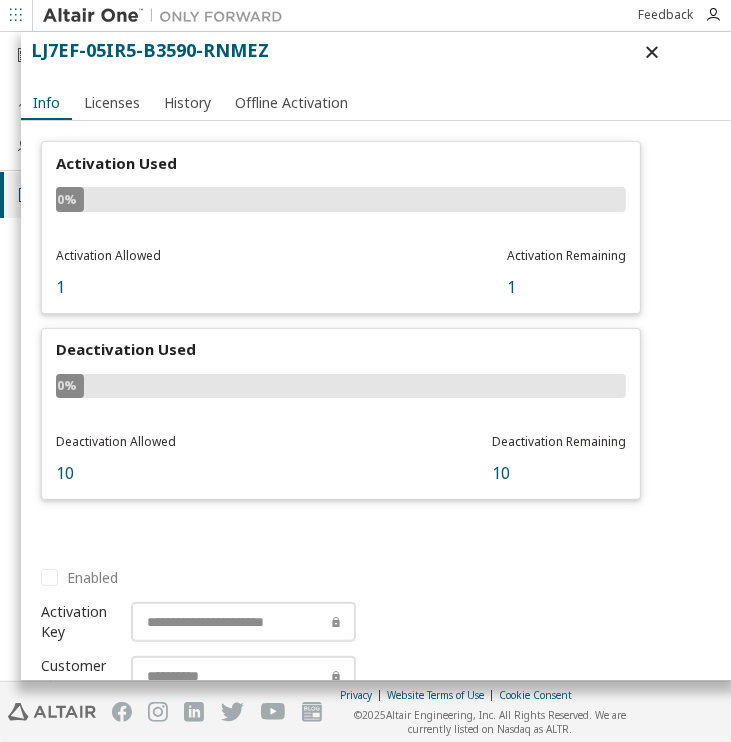 click on "Enabled" at bounding box center (201, 578) 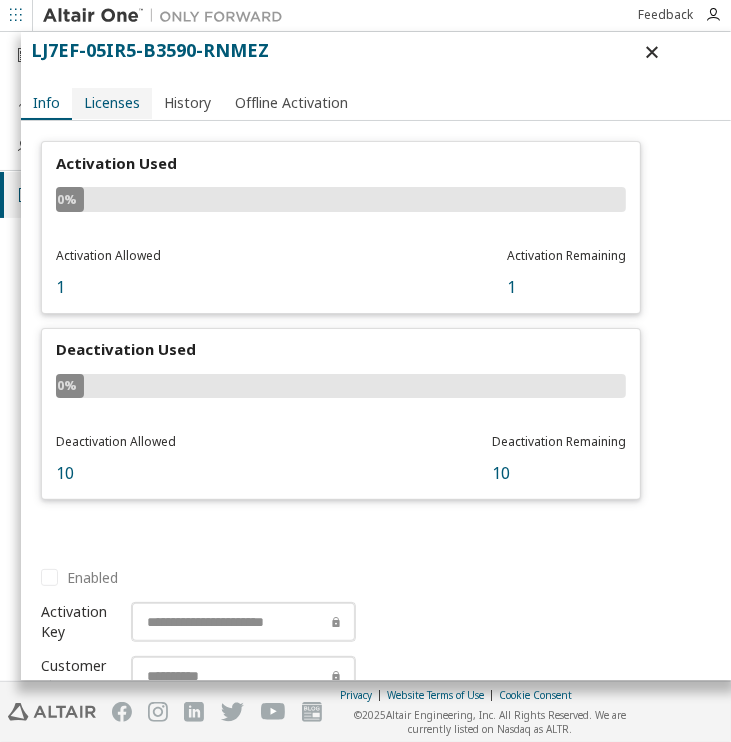 click on "Licenses" at bounding box center [112, 103] 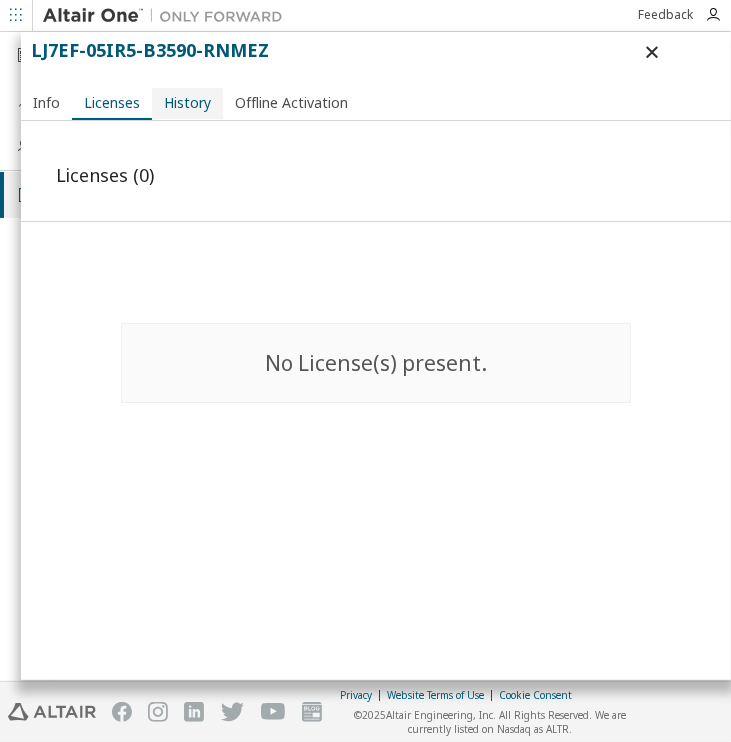 click on "History" at bounding box center (187, 103) 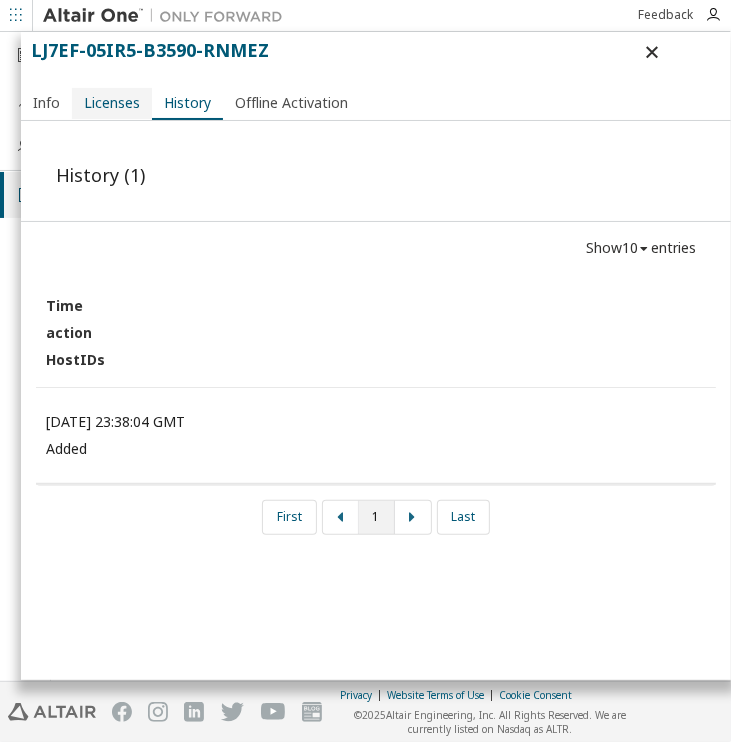 click on "Licenses" at bounding box center [112, 103] 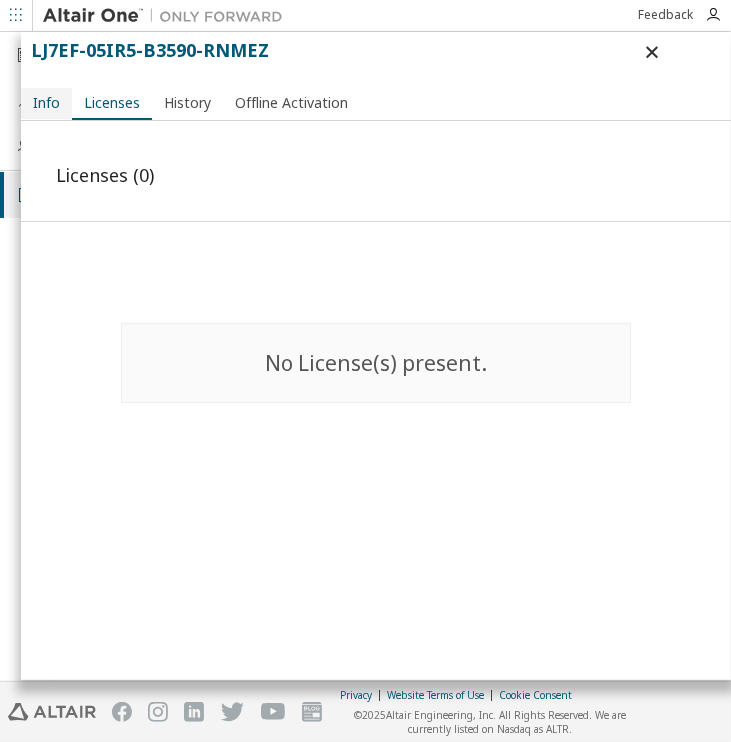 click on "Info" at bounding box center (46, 103) 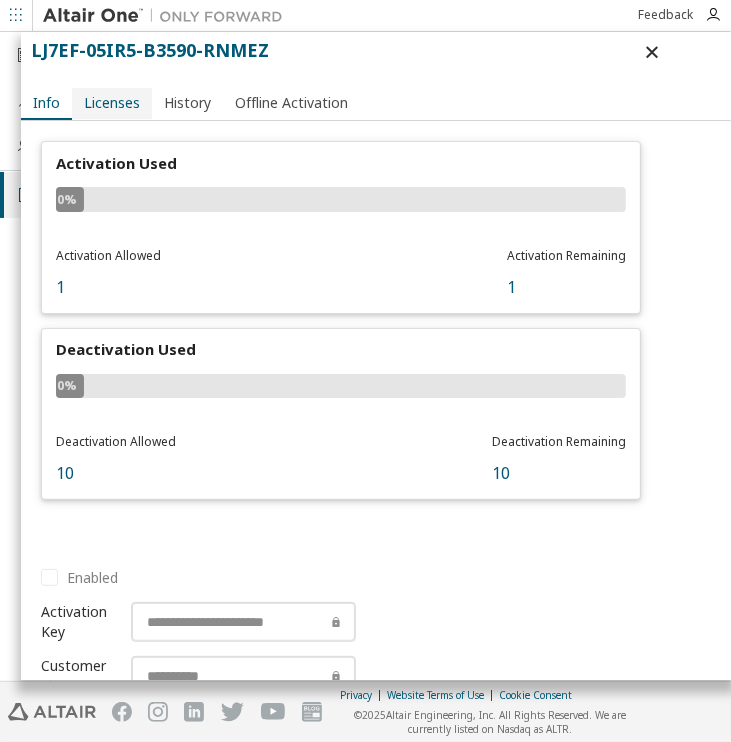 click on "Licenses" at bounding box center (112, 103) 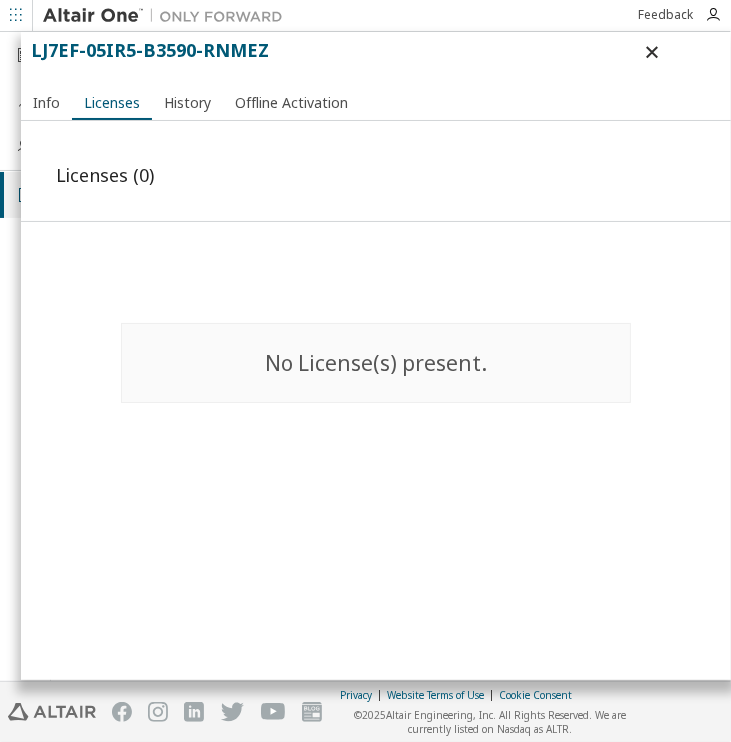 click at bounding box center [652, 52] 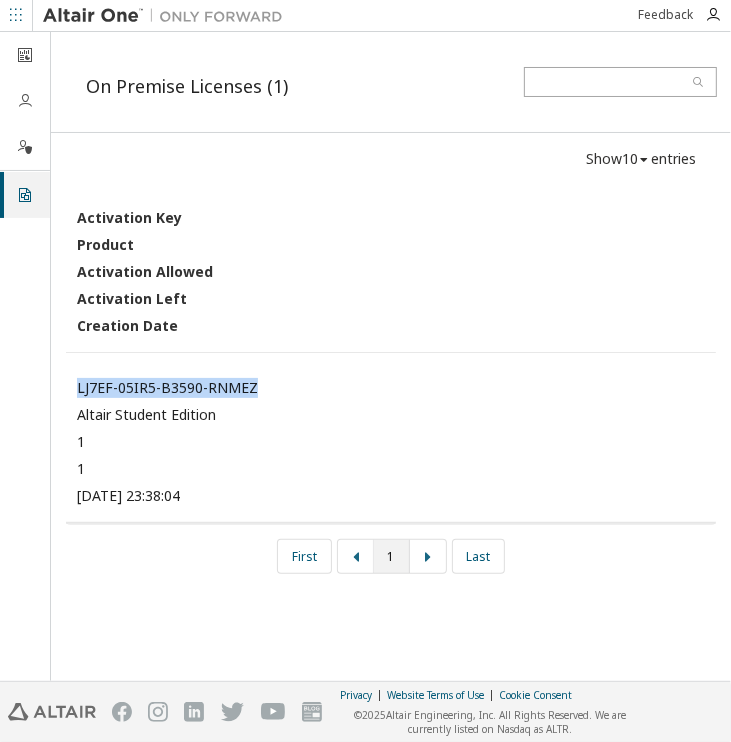 drag, startPoint x: 70, startPoint y: 383, endPoint x: 252, endPoint y: 389, distance: 182.09888 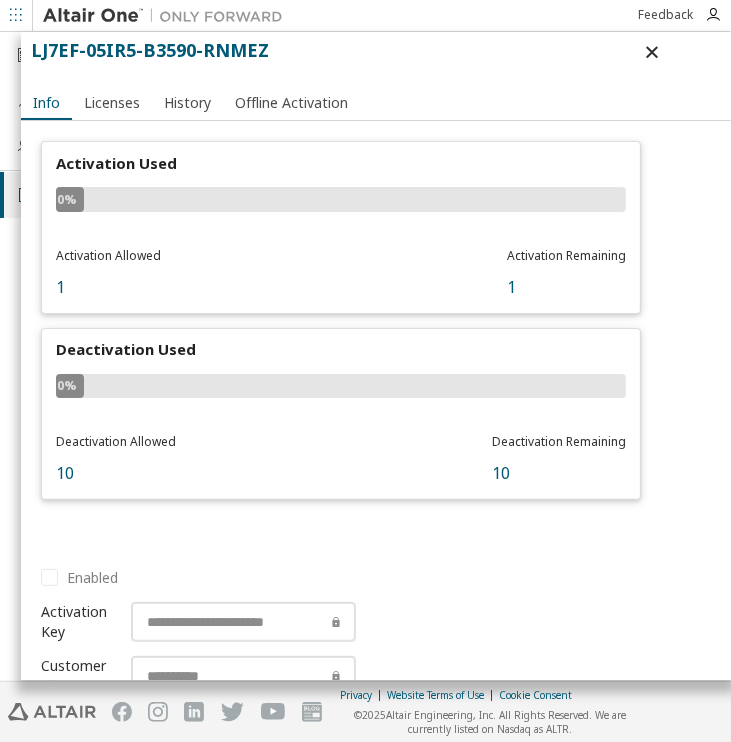 click on "Dashboard User Profile Company Profile License Settings On-Prem" at bounding box center [25, 356] 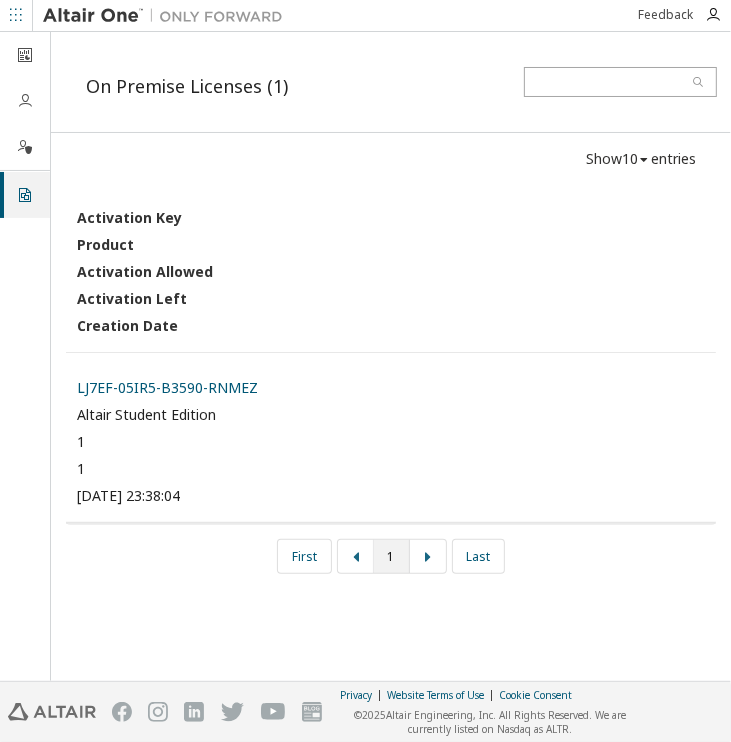 click at bounding box center [16, 15] 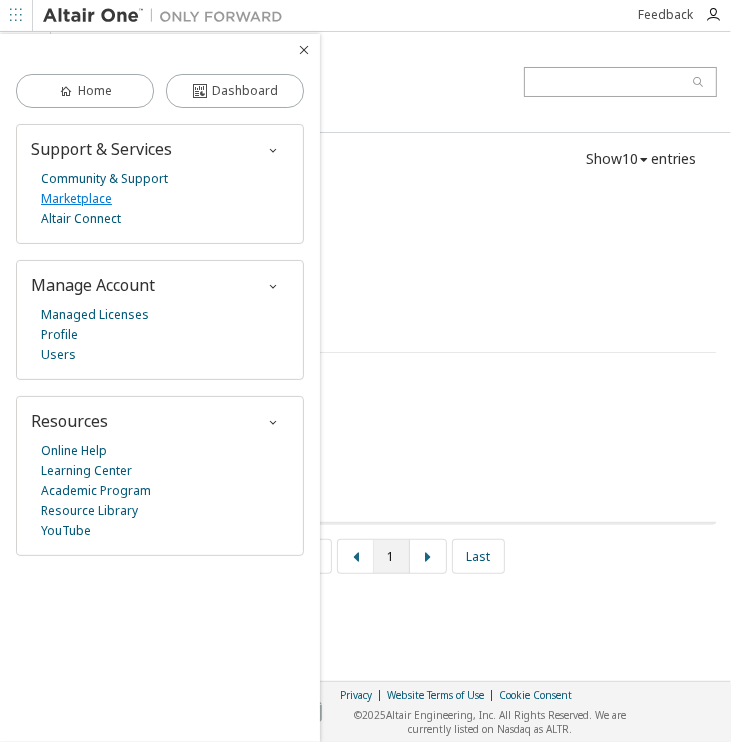click on "Marketplace" at bounding box center [76, 199] 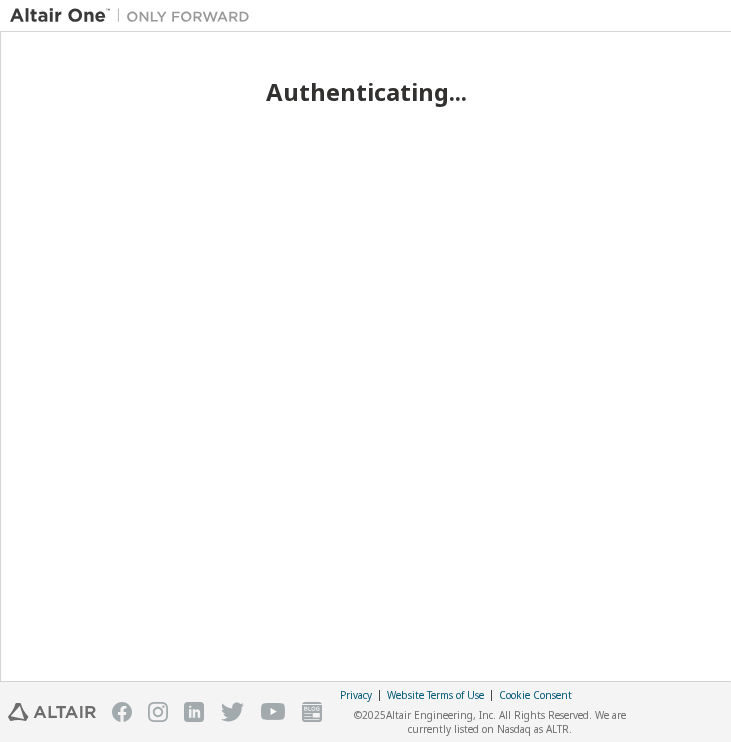 scroll, scrollTop: 0, scrollLeft: 0, axis: both 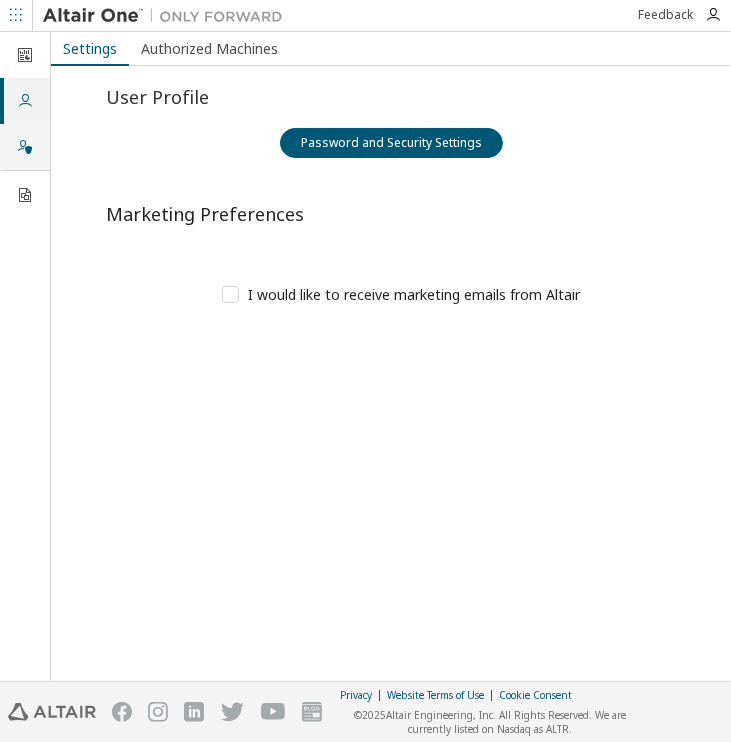 click on "Company Profile" at bounding box center (27, 147) 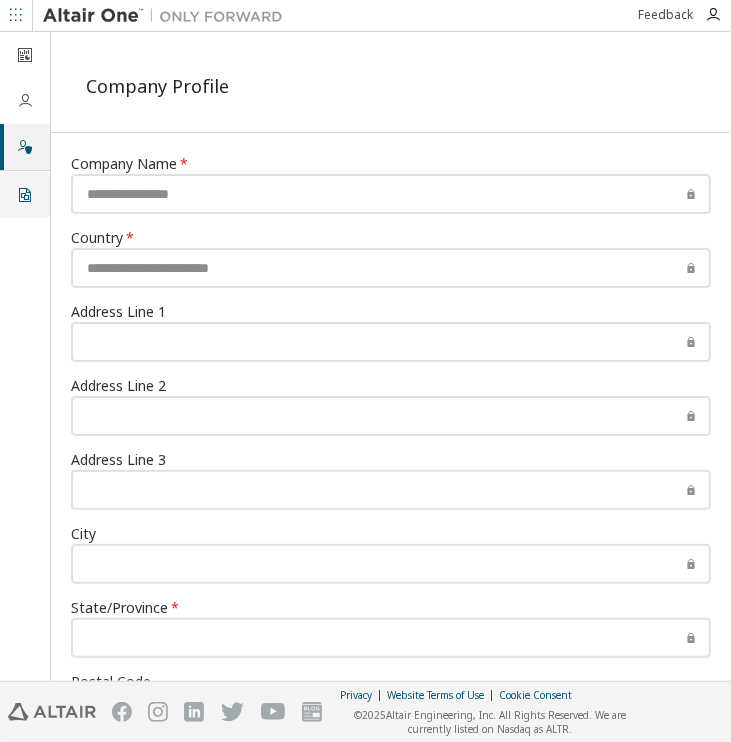 click at bounding box center (25, 195) 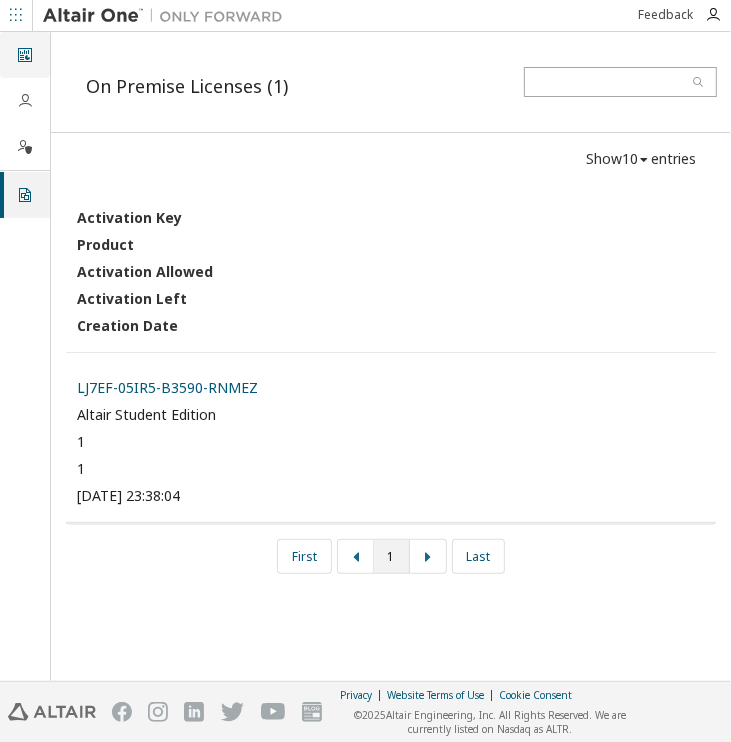 click at bounding box center (25, 55) 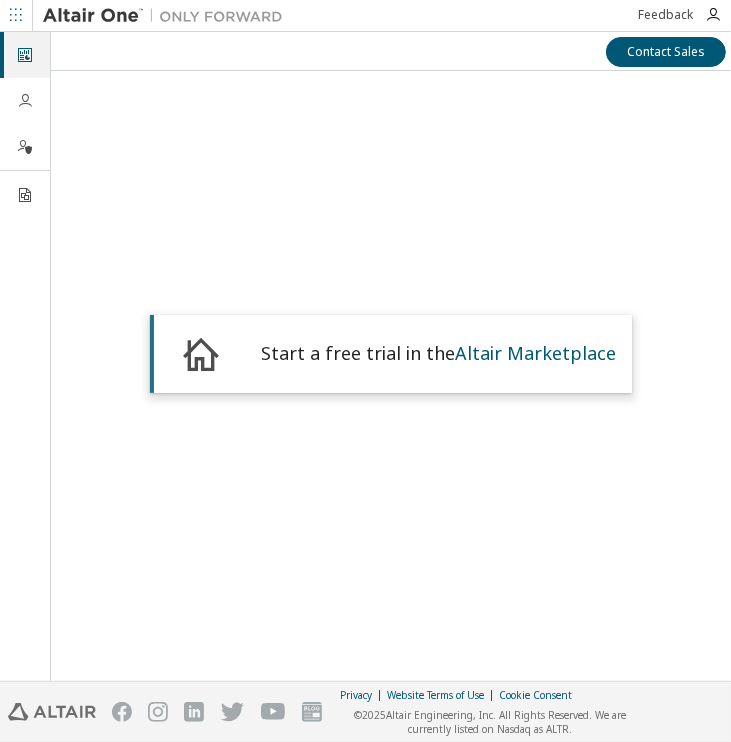 click at bounding box center (16, 15) 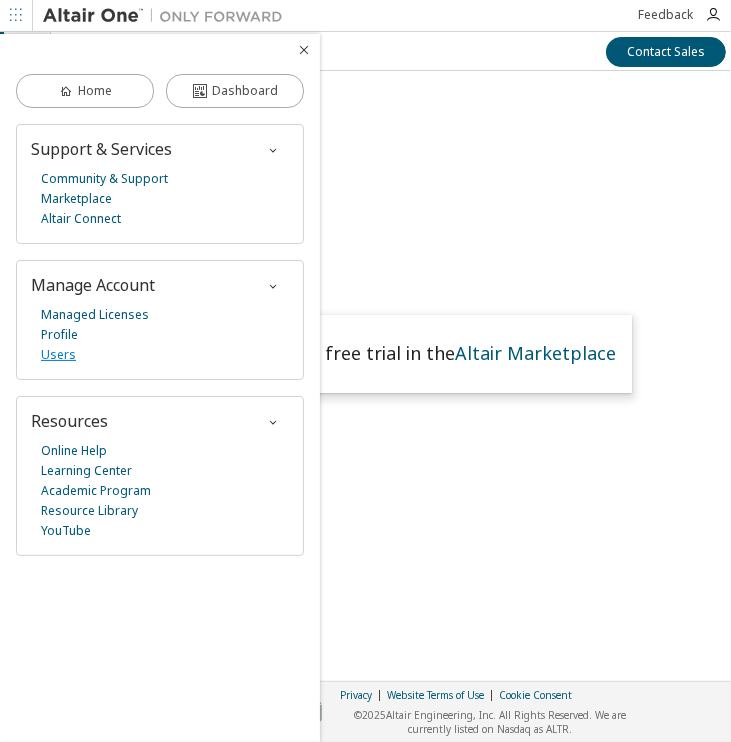 click on "Users" at bounding box center (58, 355) 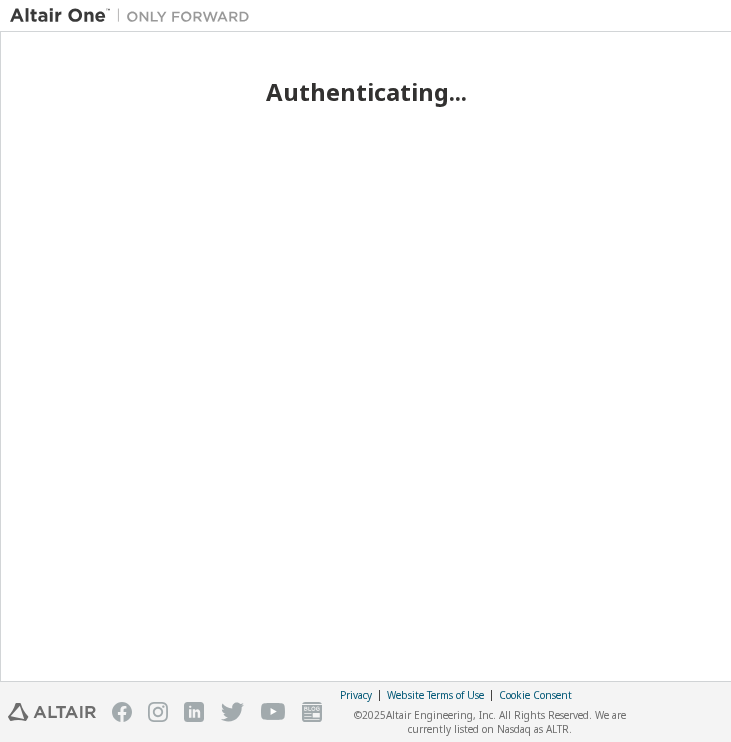 scroll, scrollTop: 0, scrollLeft: 0, axis: both 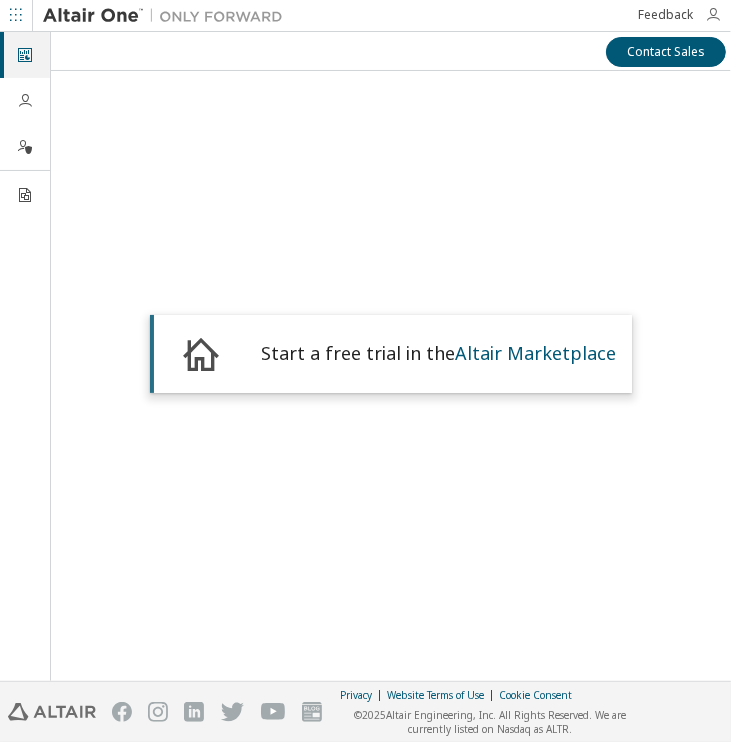 click at bounding box center (713, 15) 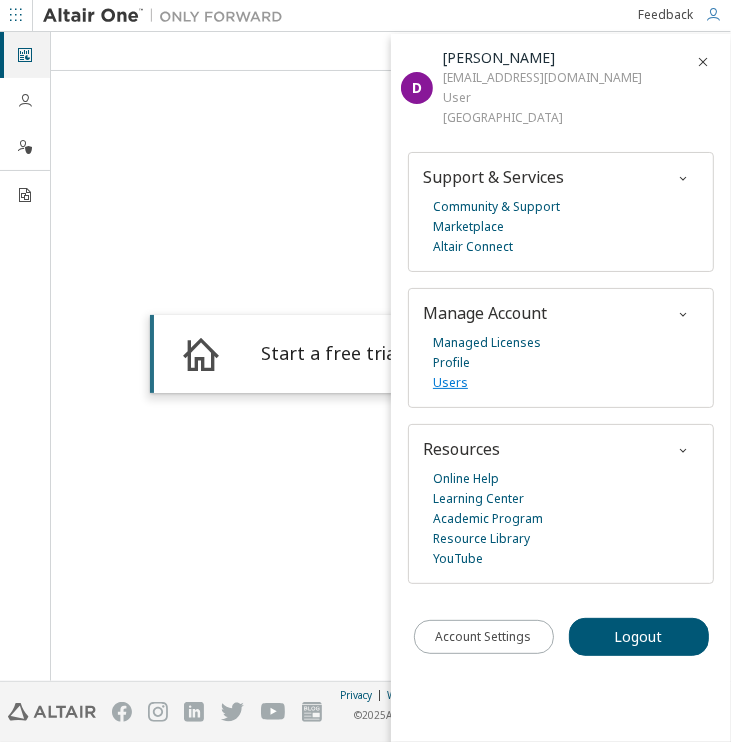 click on "Users" at bounding box center (450, 383) 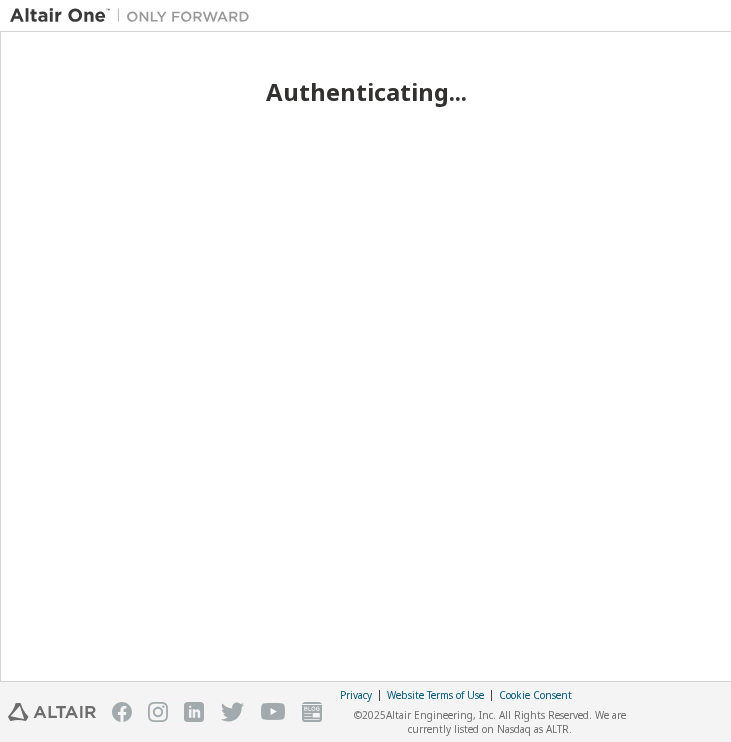 scroll, scrollTop: 0, scrollLeft: 0, axis: both 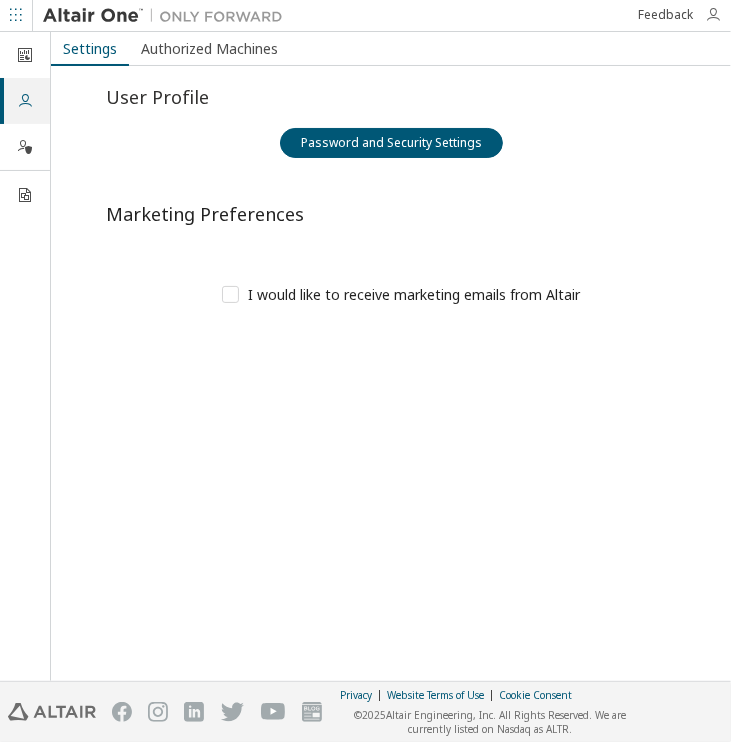 click at bounding box center (713, 15) 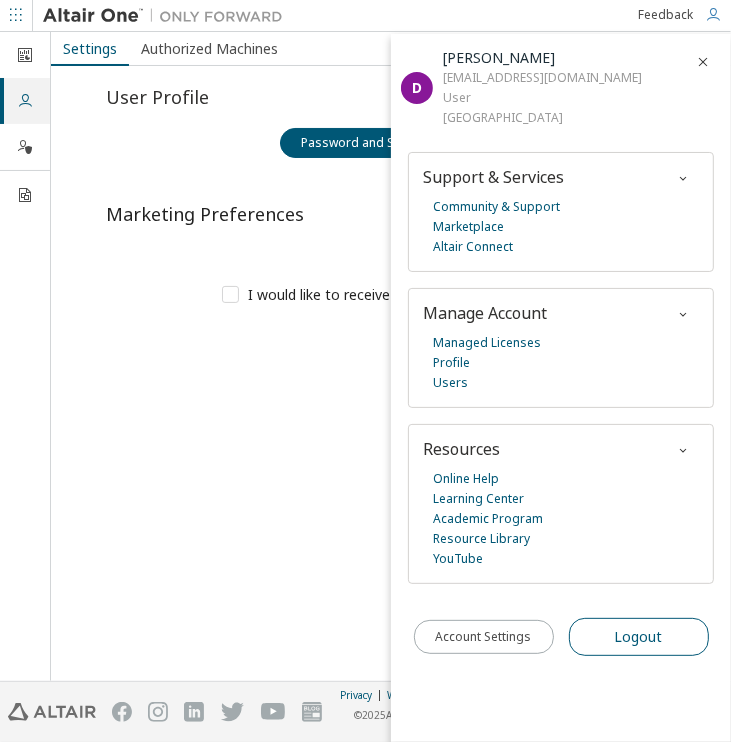 click on "Logout" at bounding box center (639, 637) 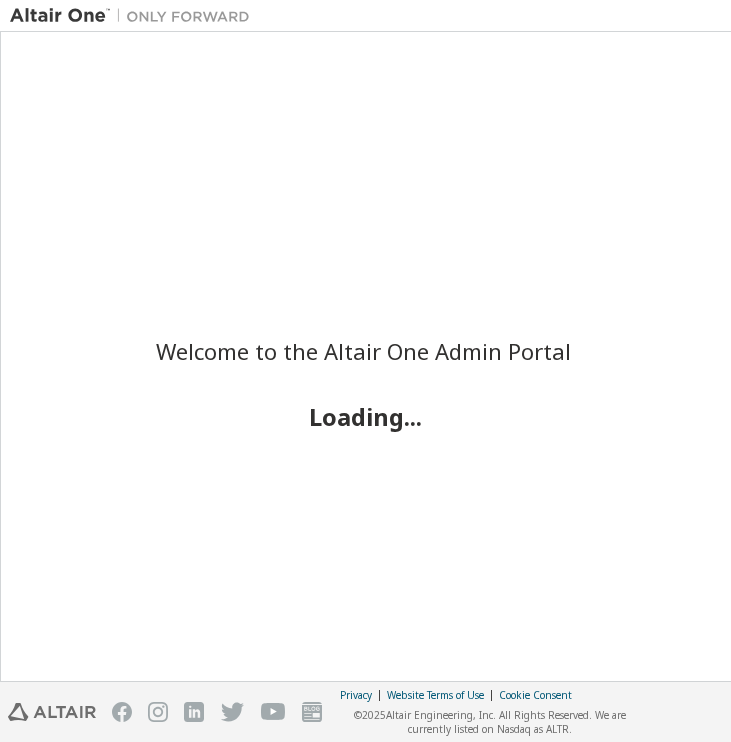 scroll, scrollTop: 0, scrollLeft: 0, axis: both 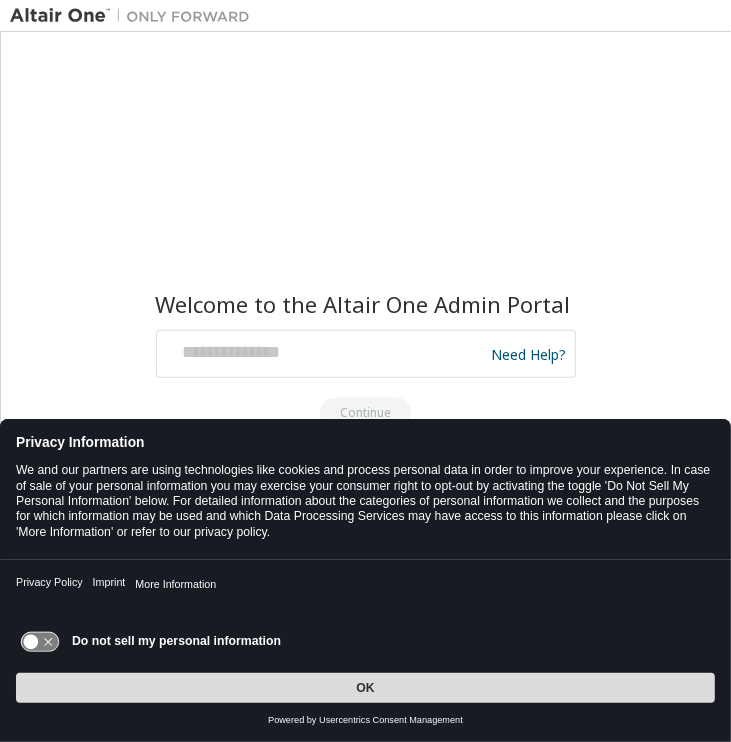 click on "OK" at bounding box center (365, 688) 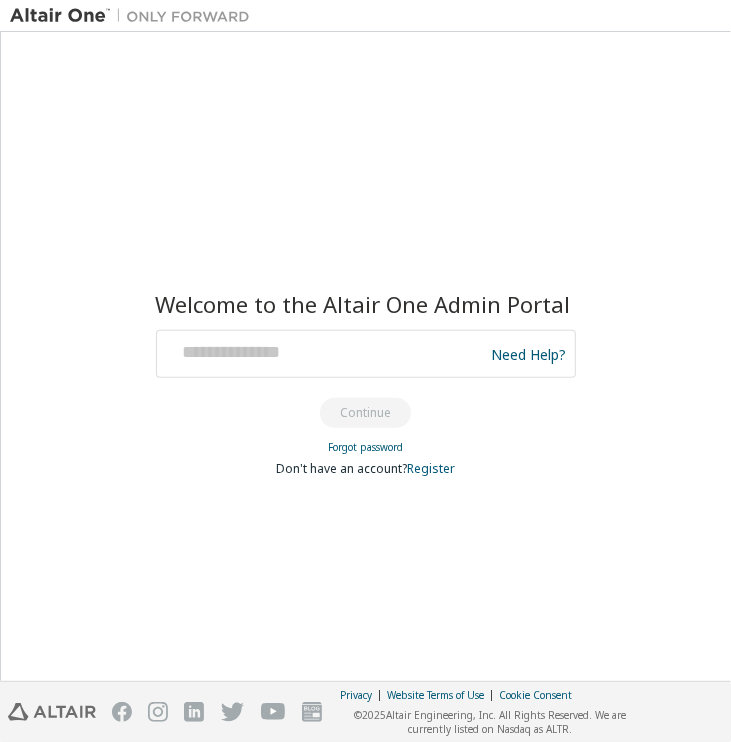 click on "Welcome to the Altair One Admin Portal Need Help? Please make sure that you provide your Global Login as
email (e.g. @[DOMAIN_NAME], @[DOMAIN_NAME]) Please enter a valid e-mail address. Continue Forgot password Don't have an account?  Register" at bounding box center (366, 356) 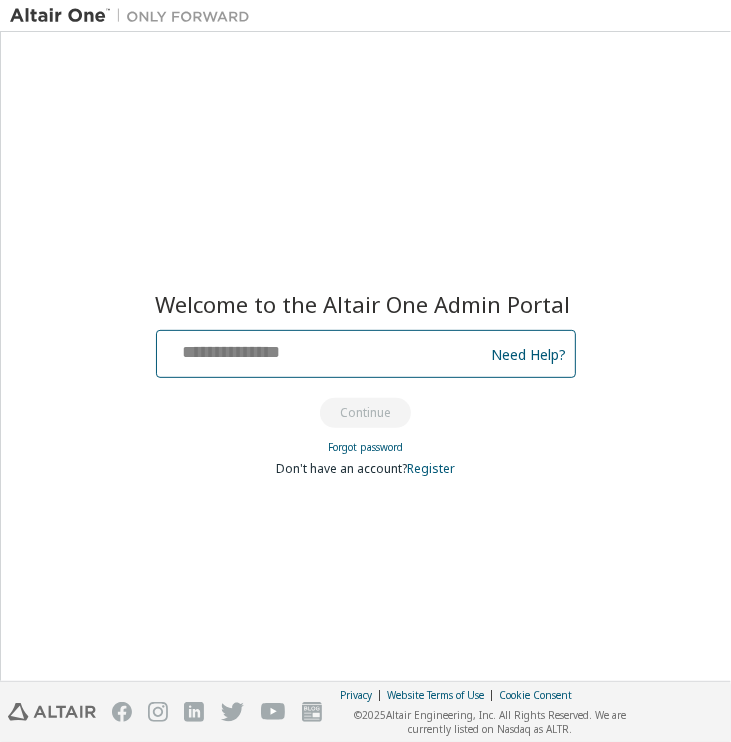 click at bounding box center (323, 349) 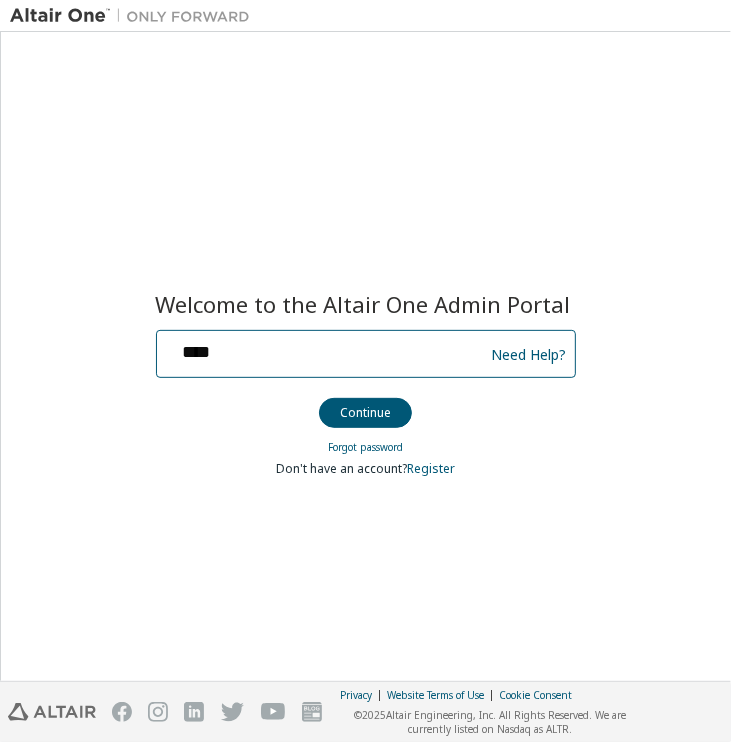 type on "**********" 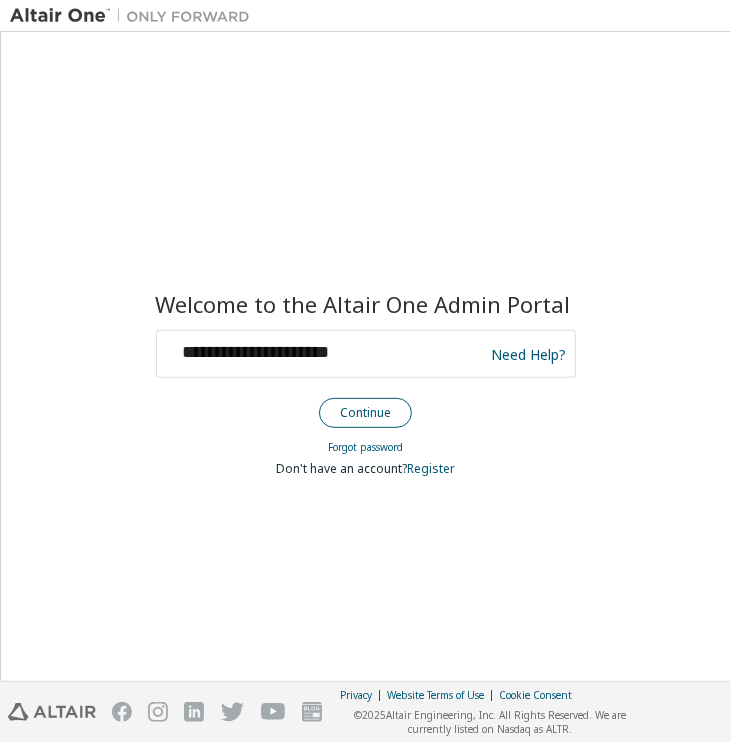 click on "Continue" at bounding box center (365, 413) 